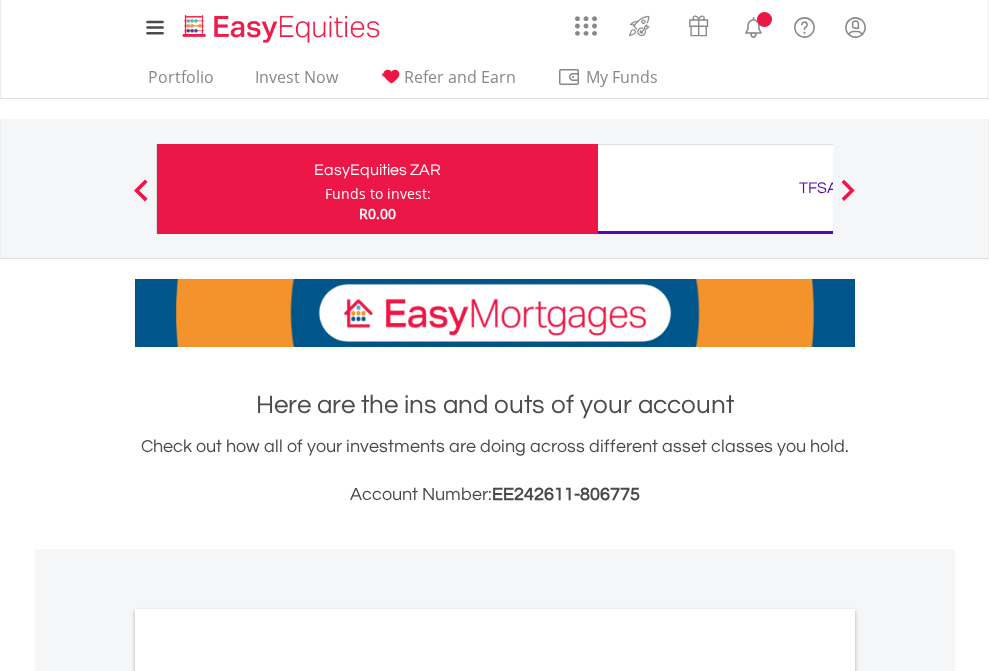 scroll, scrollTop: 0, scrollLeft: 0, axis: both 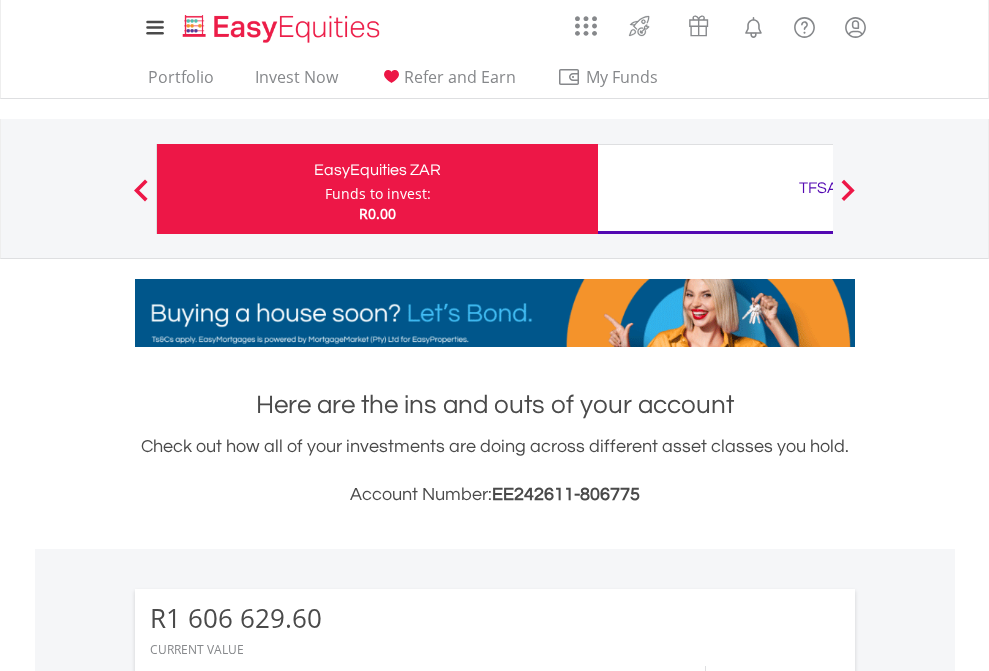 click on "Funds to invest:" at bounding box center (378, 194) 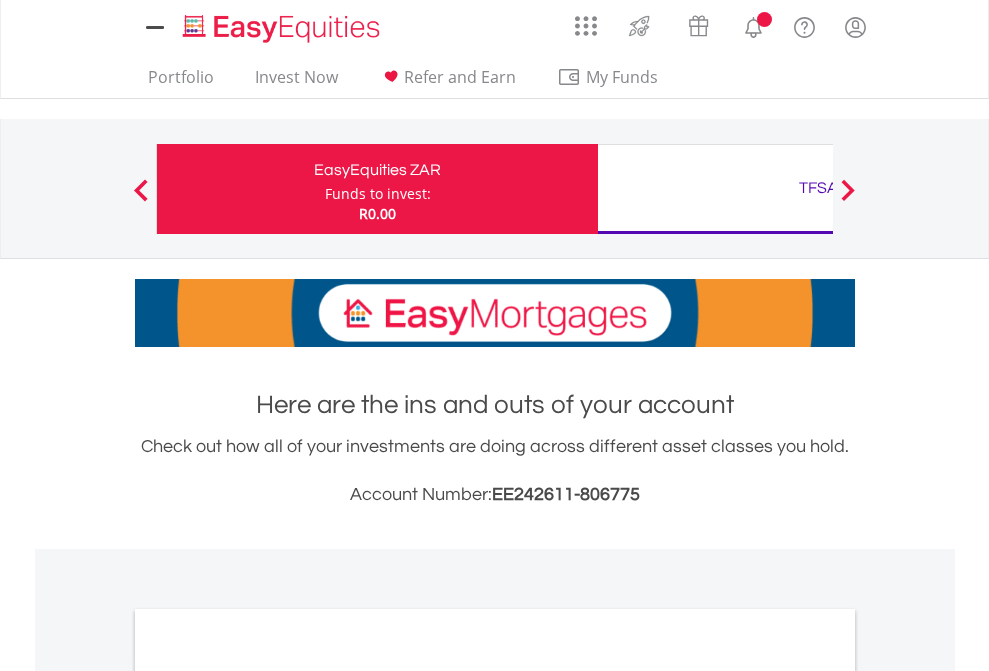 scroll, scrollTop: 0, scrollLeft: 0, axis: both 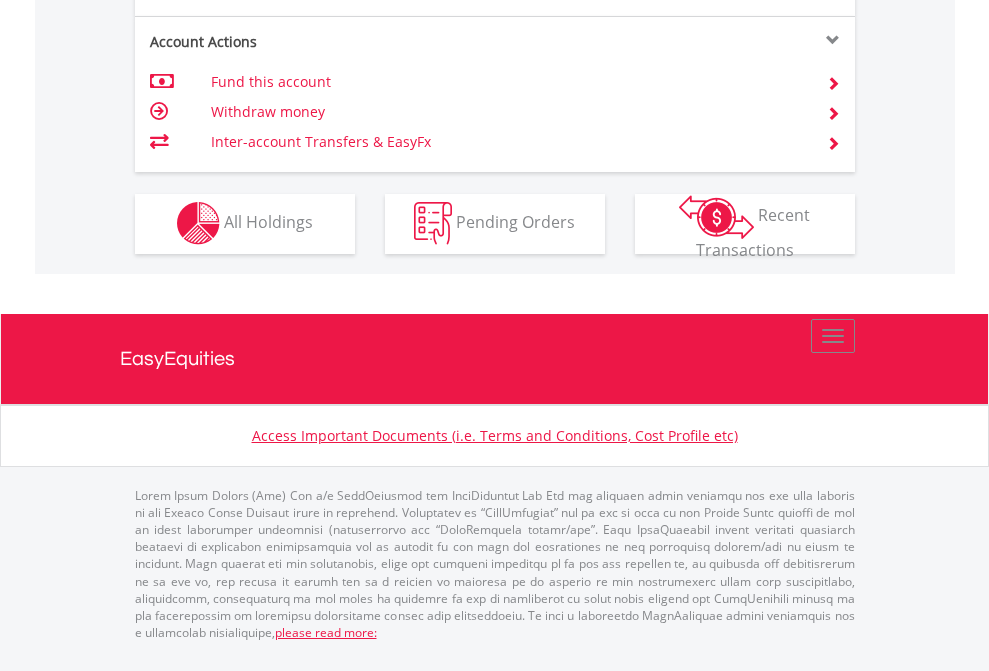 click on "Investment types" at bounding box center [706, -337] 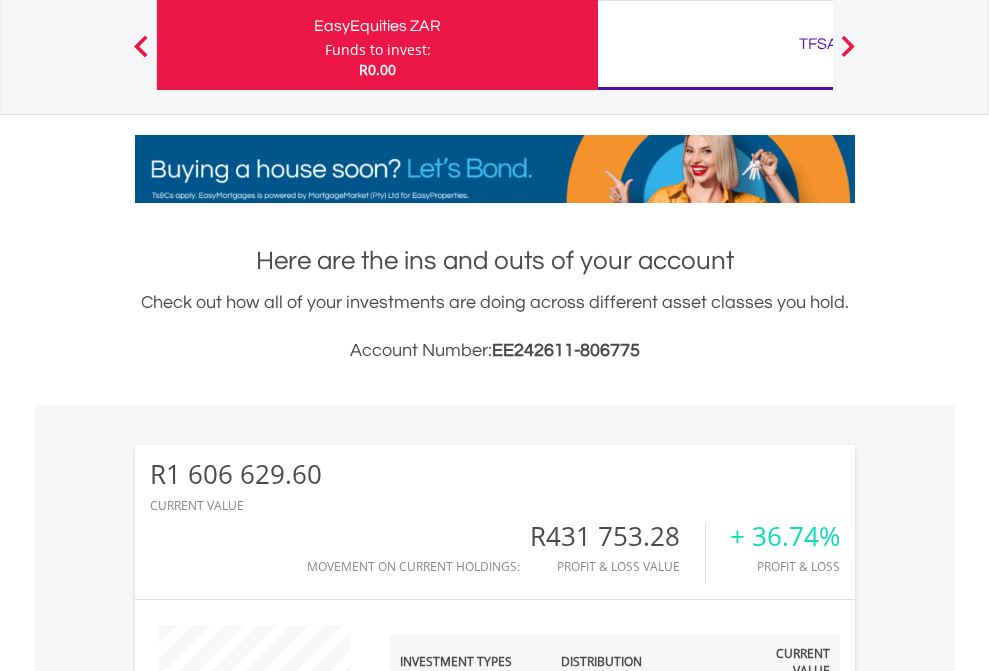 click on "TFSA" at bounding box center [818, 44] 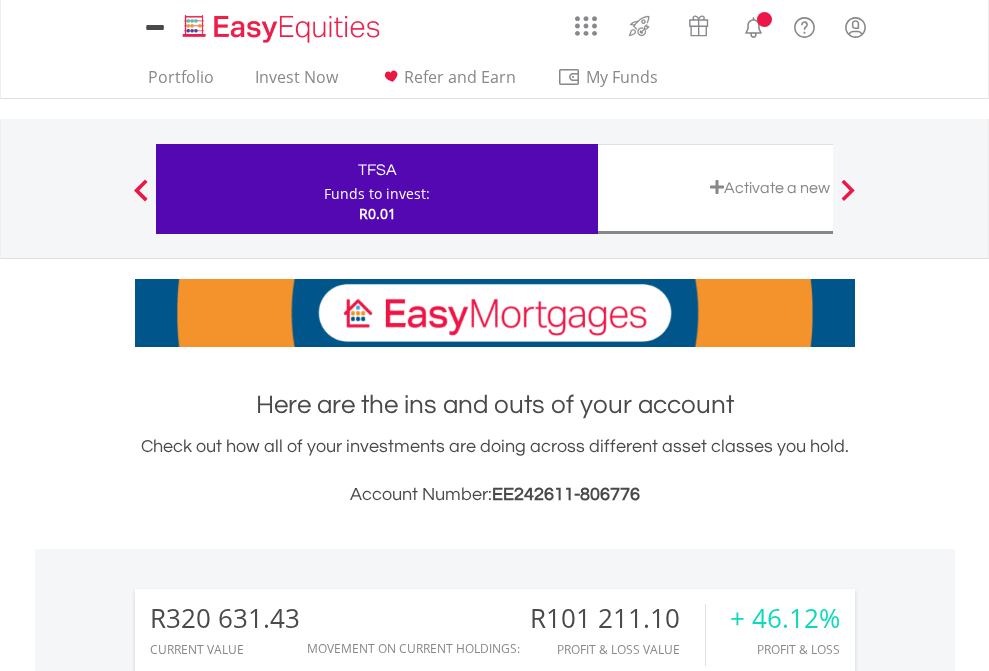scroll, scrollTop: 0, scrollLeft: 0, axis: both 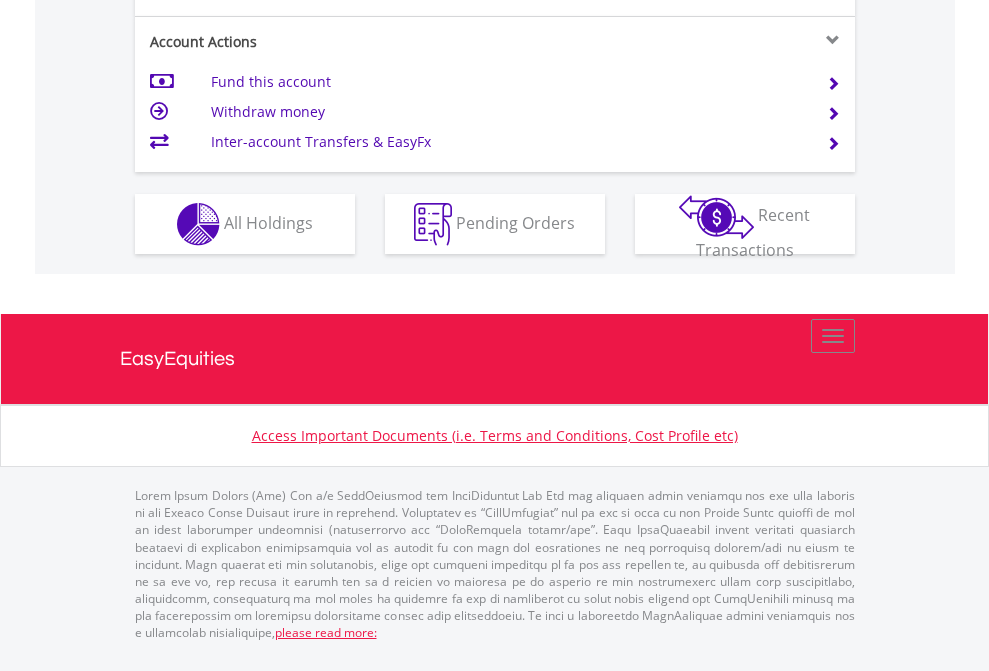 click on "Investment types" at bounding box center (706, -337) 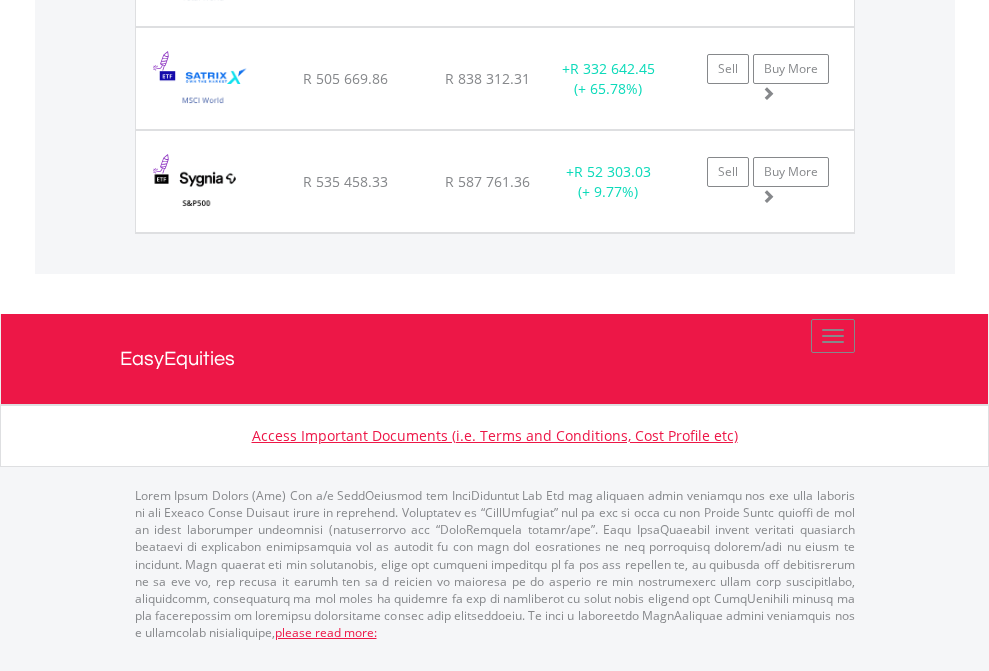 scroll, scrollTop: 2305, scrollLeft: 0, axis: vertical 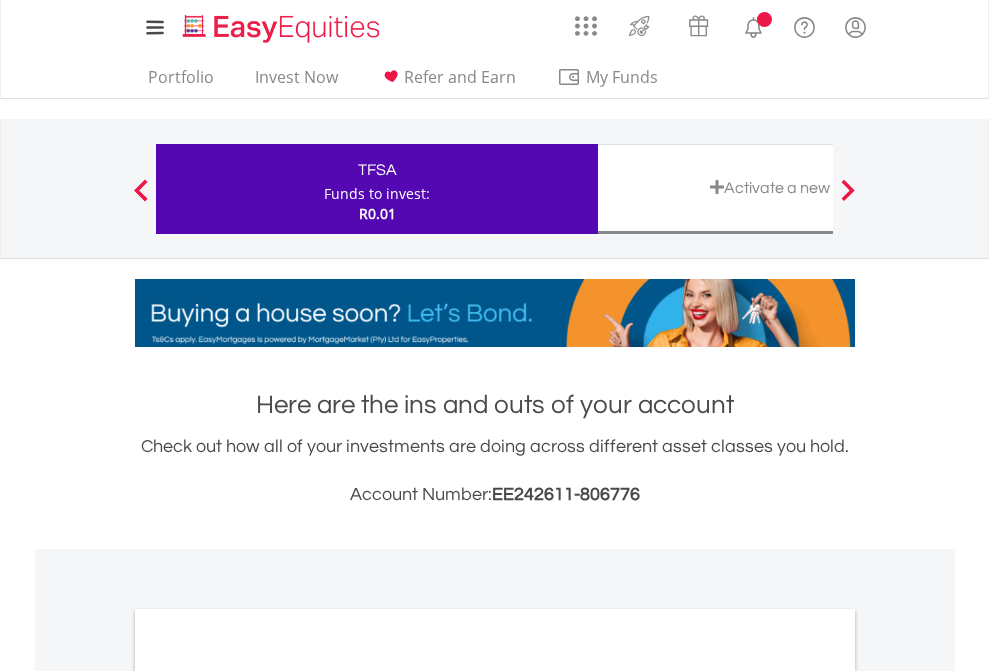 click on "All Holdings" at bounding box center (268, 1096) 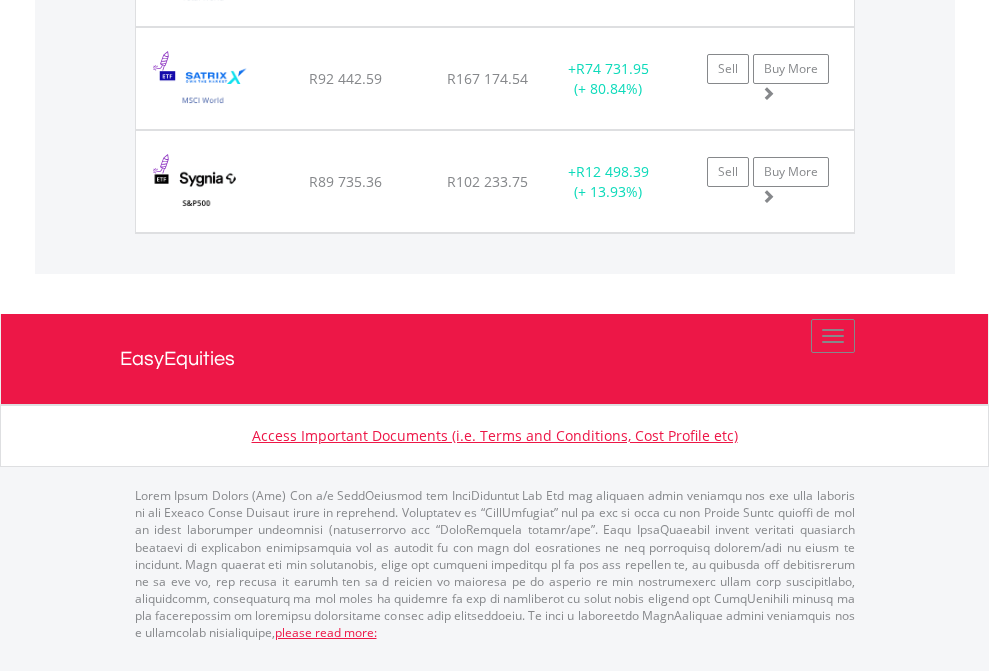 scroll, scrollTop: 2225, scrollLeft: 0, axis: vertical 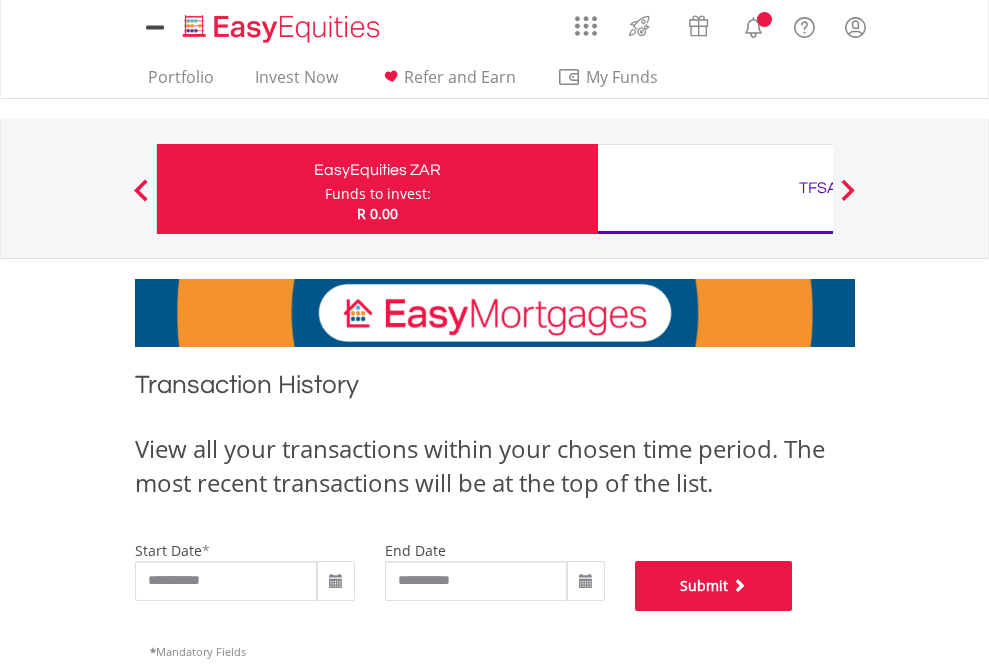 click on "Submit" at bounding box center [714, 586] 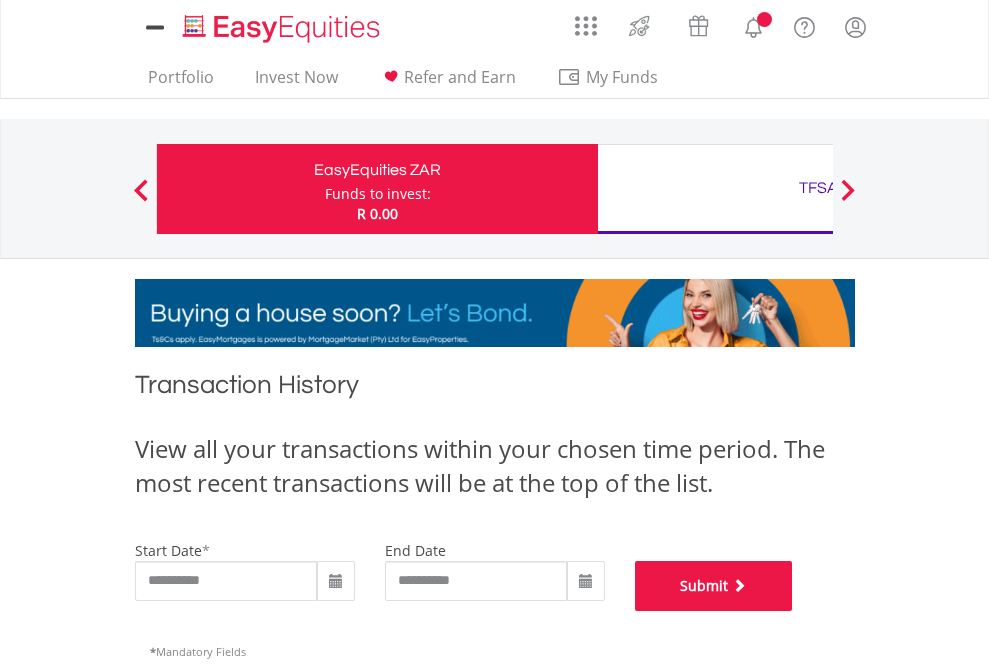 scroll, scrollTop: 811, scrollLeft: 0, axis: vertical 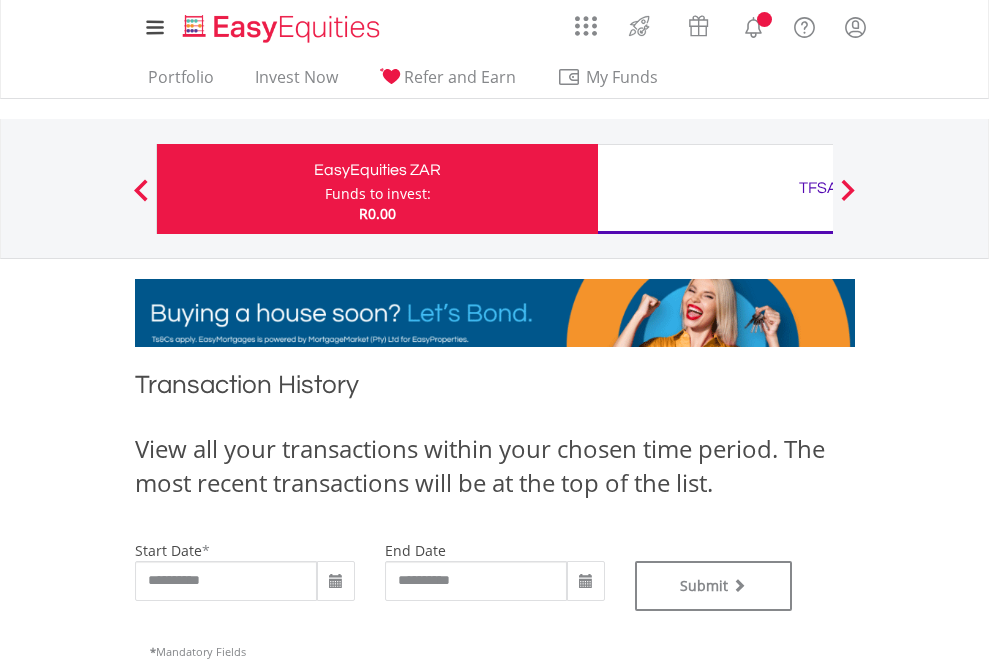 click on "TFSA" at bounding box center (818, 188) 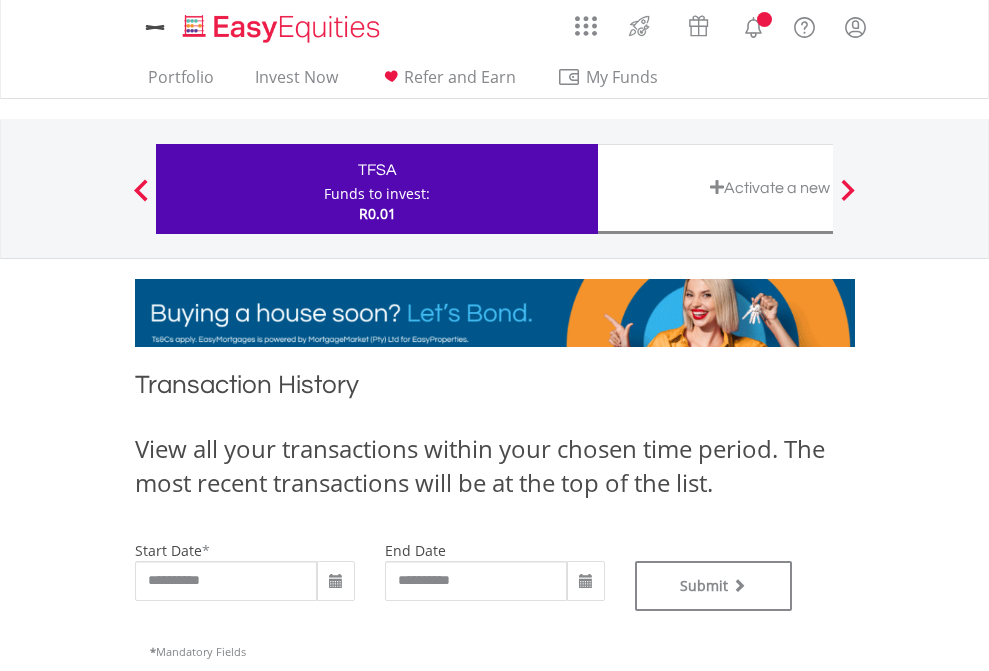 scroll, scrollTop: 0, scrollLeft: 0, axis: both 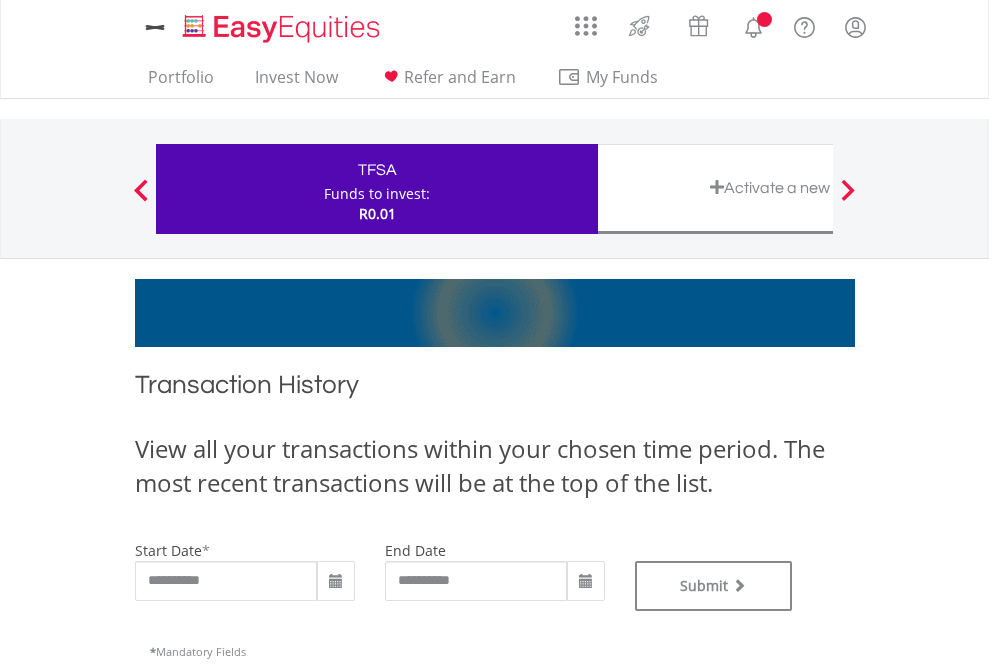 type on "**********" 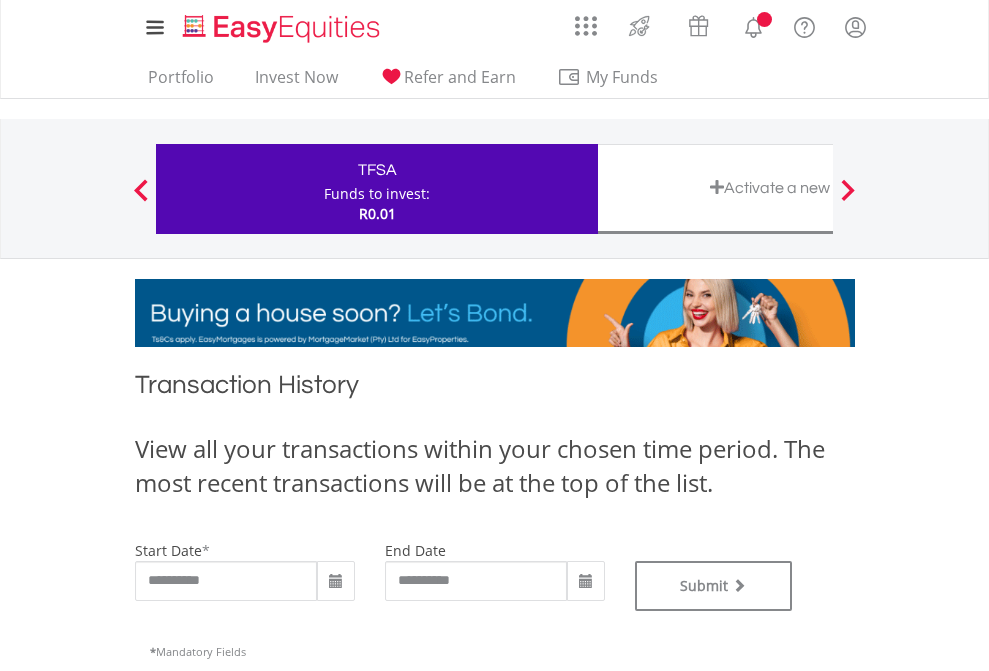 type on "**********" 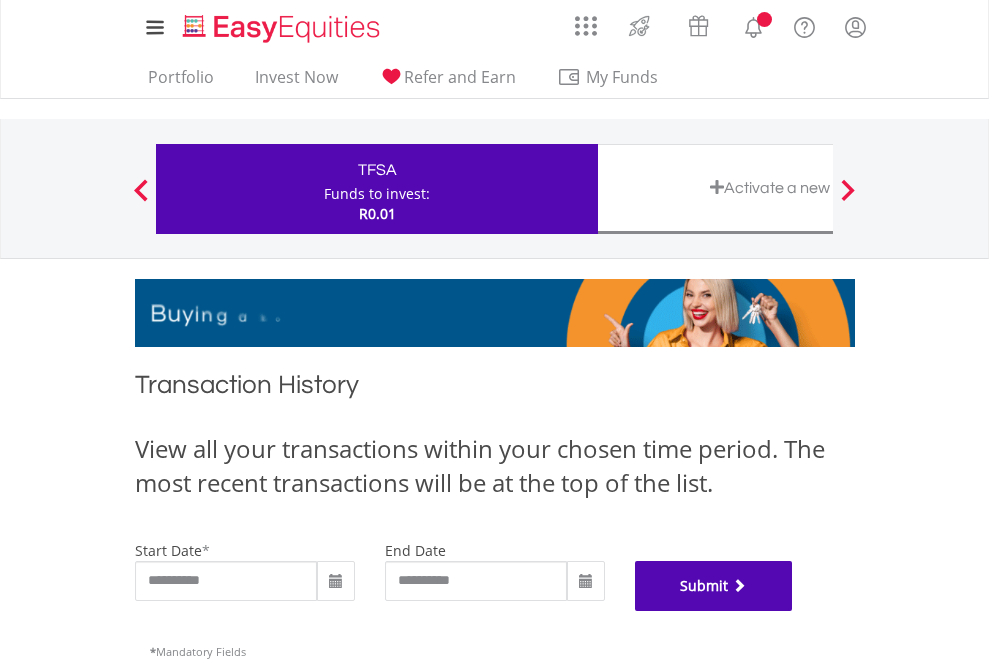 click on "Submit" at bounding box center (714, 586) 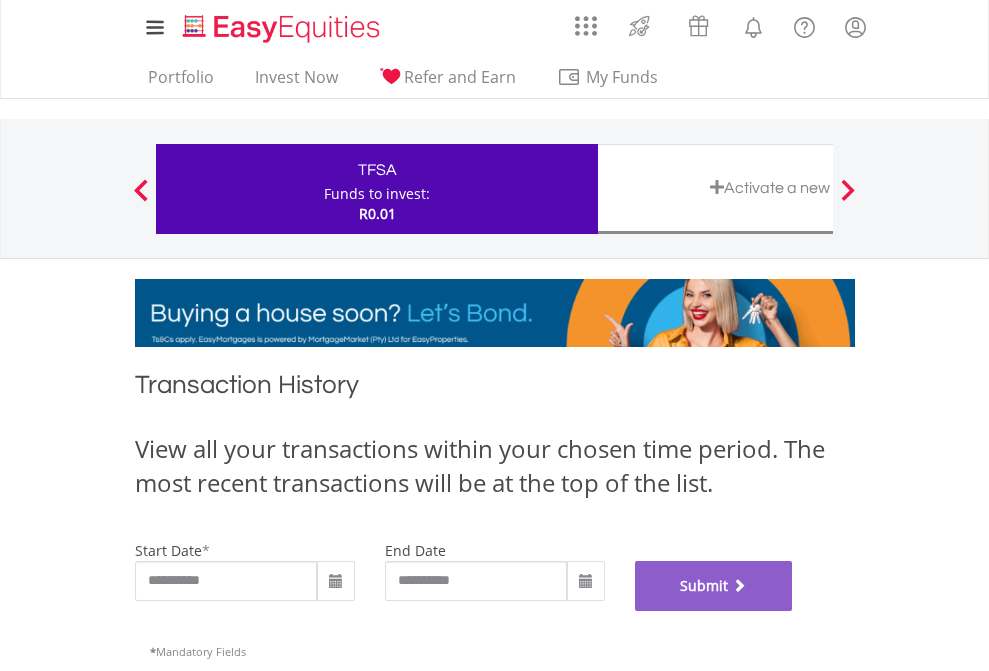 scroll, scrollTop: 811, scrollLeft: 0, axis: vertical 